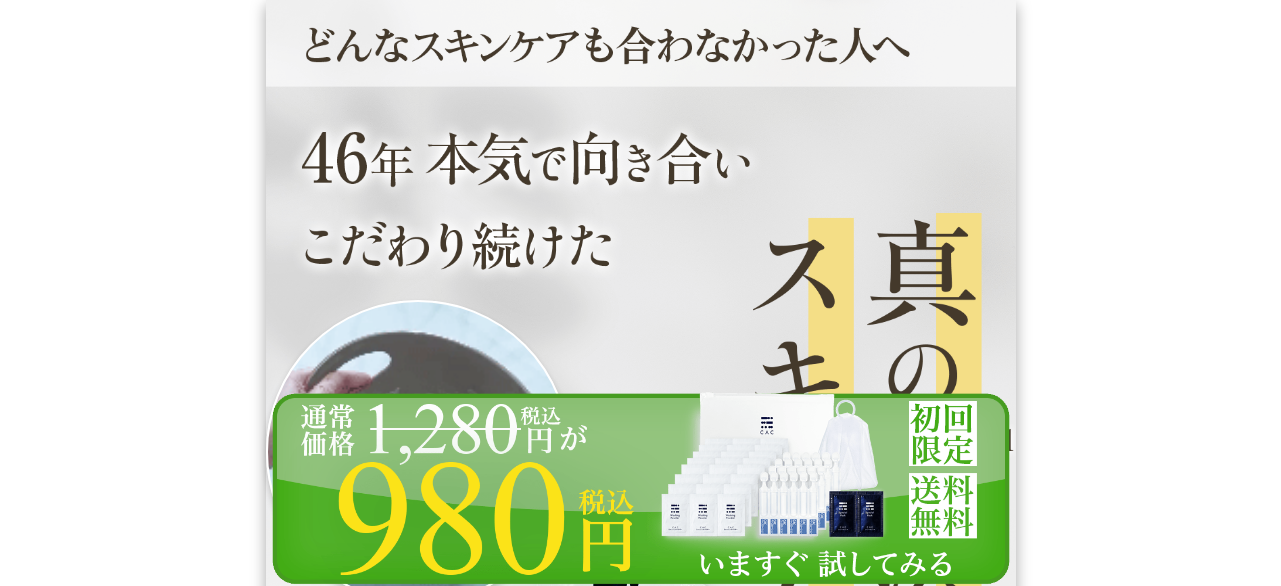 scroll, scrollTop: 5173, scrollLeft: 0, axis: vertical 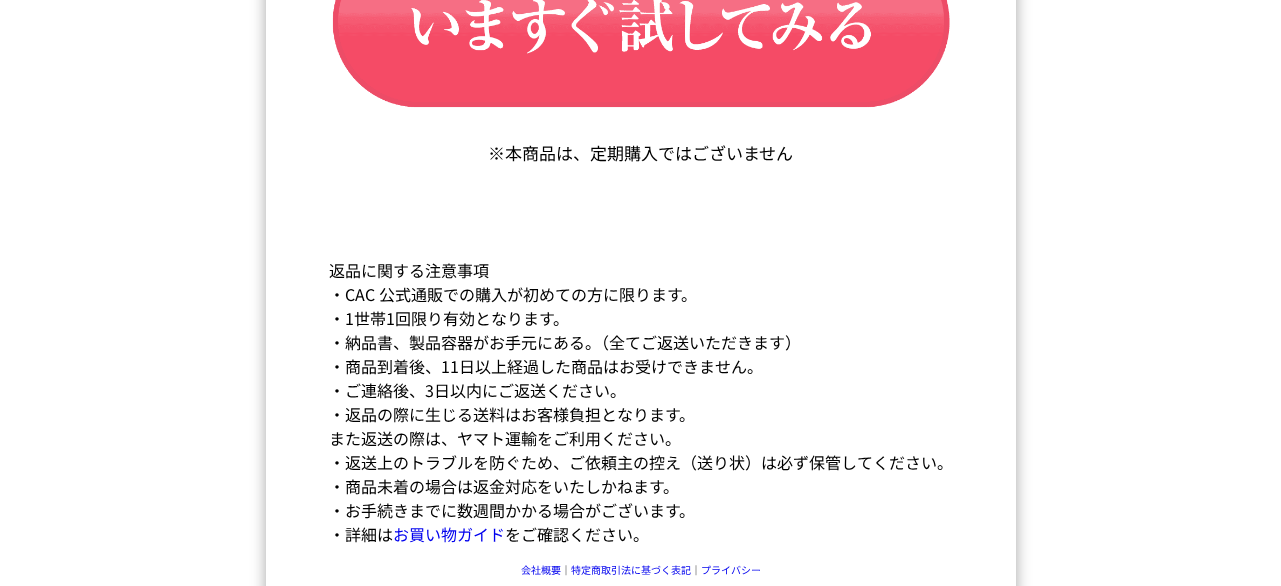click at bounding box center (641, 588) 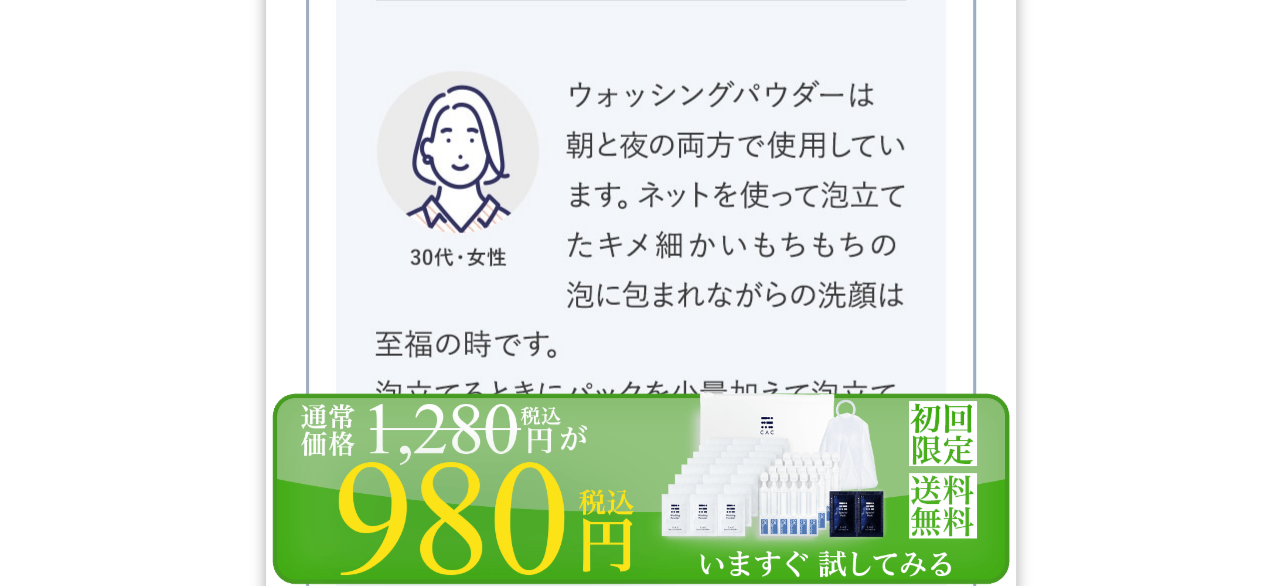 scroll, scrollTop: 0, scrollLeft: 0, axis: both 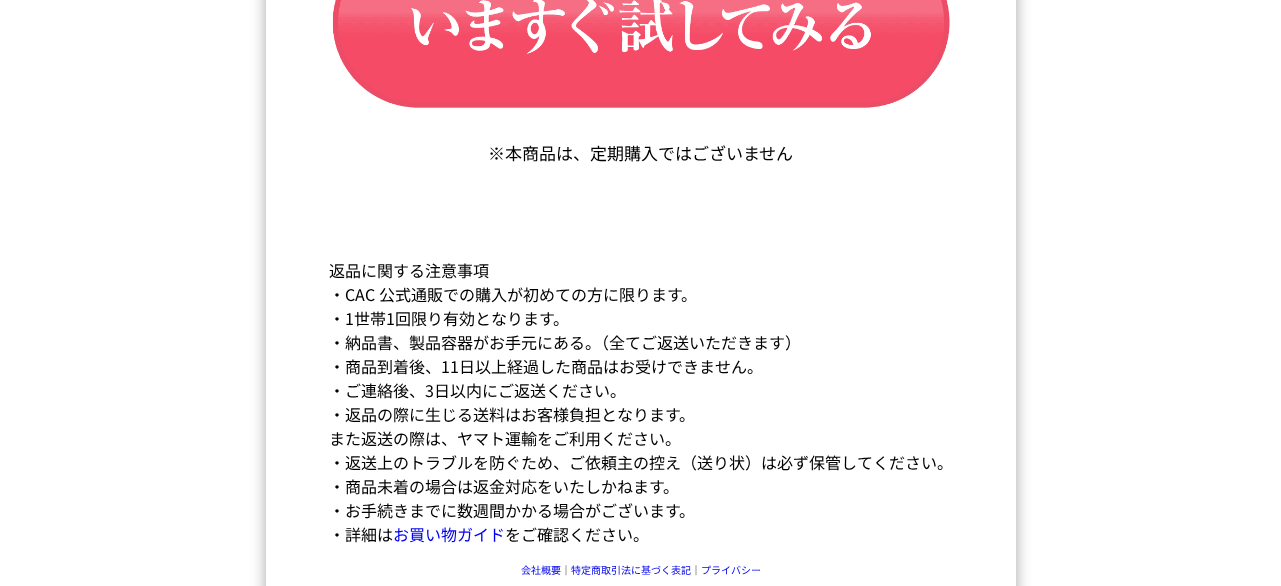 click at bounding box center [641, 588] 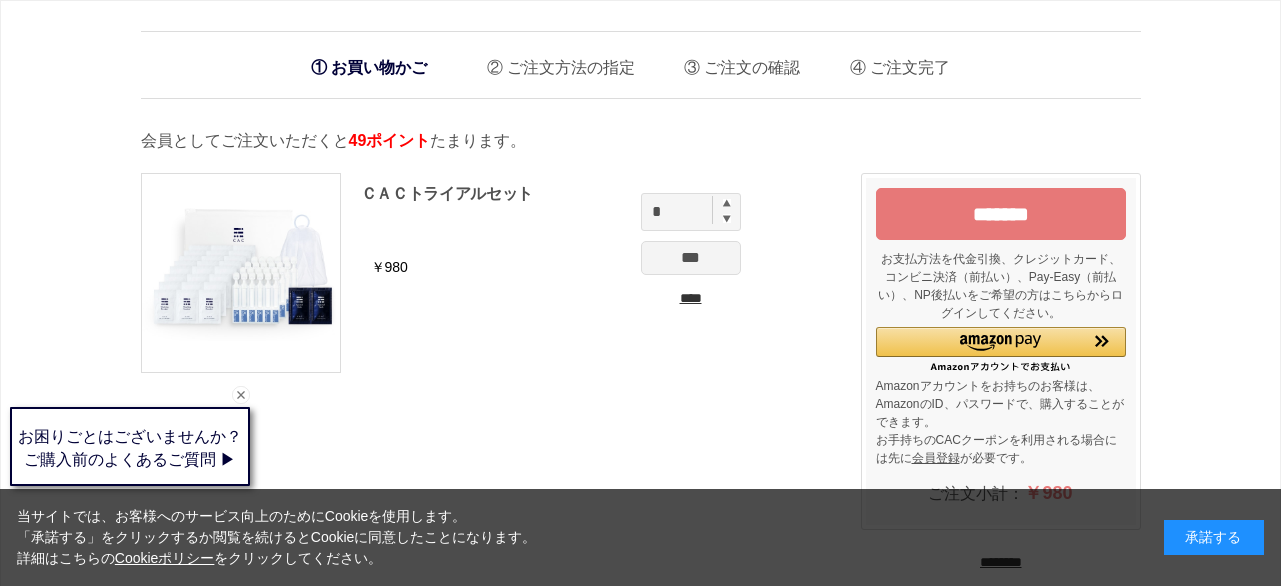 scroll, scrollTop: 0, scrollLeft: 0, axis: both 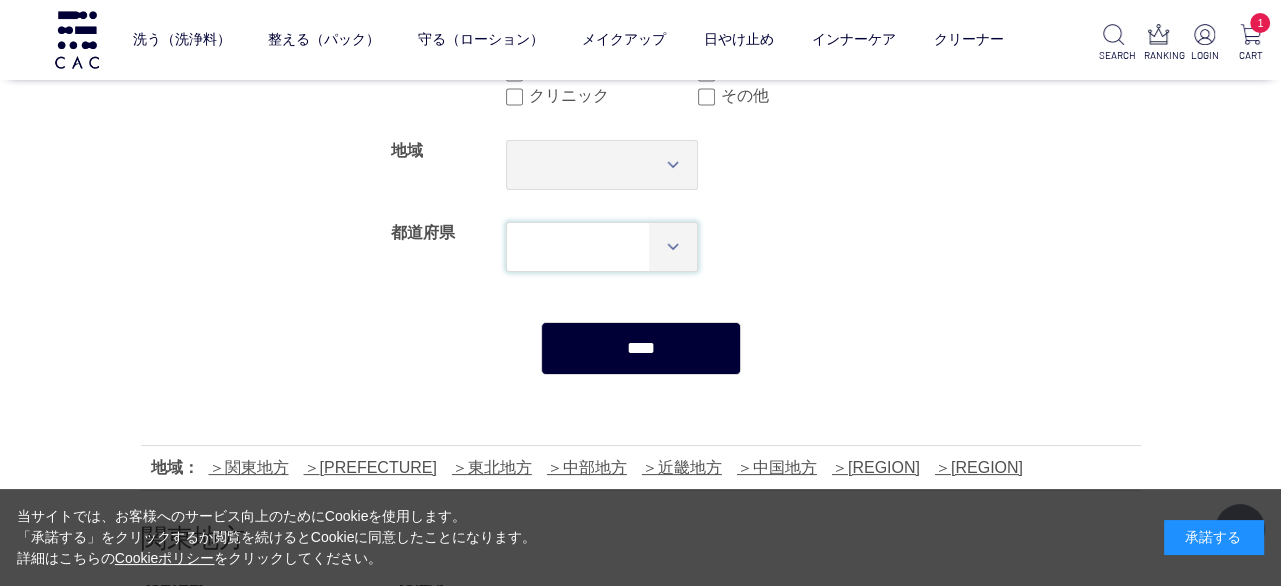click on "*** *** *** *** *** *** *** *** *** *** *** *** **** *** *** *** *** *** *** *** *** *** *** *** *** *** *** **** *** *** *** *** *** *** *** *** *** *** *** *** *** *** **** ***" at bounding box center [602, 247] 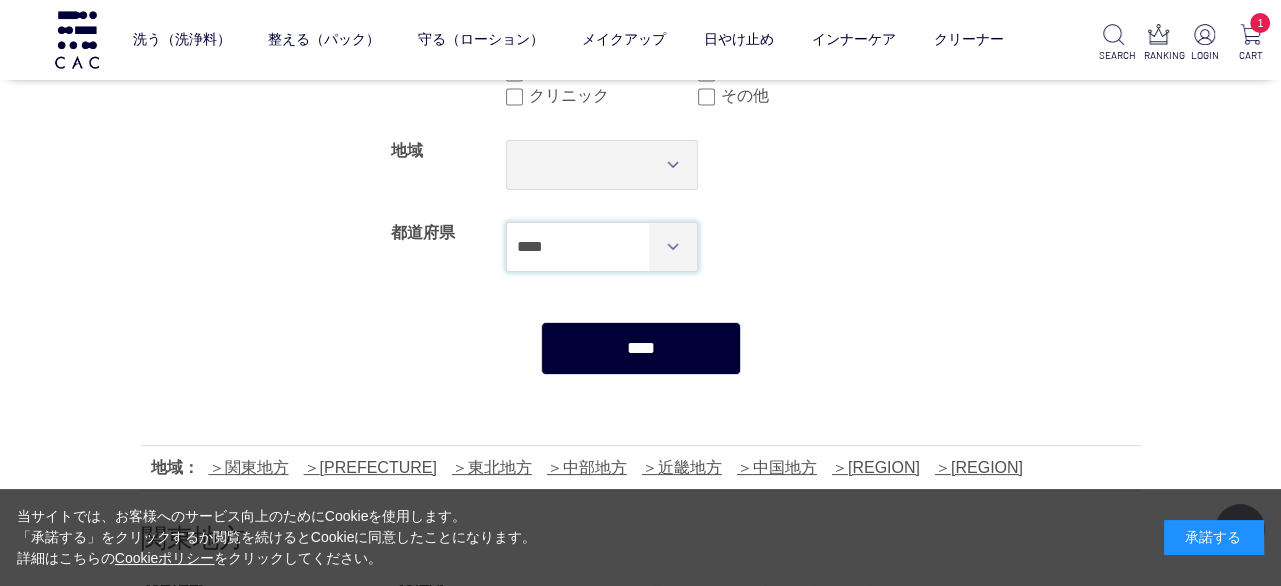 click on "*** *** *** *** *** *** *** *** *** *** *** *** **** *** *** *** *** *** *** *** *** *** *** *** *** *** *** **** *** *** *** *** *** *** *** *** *** *** *** *** *** *** **** ***" at bounding box center [602, 247] 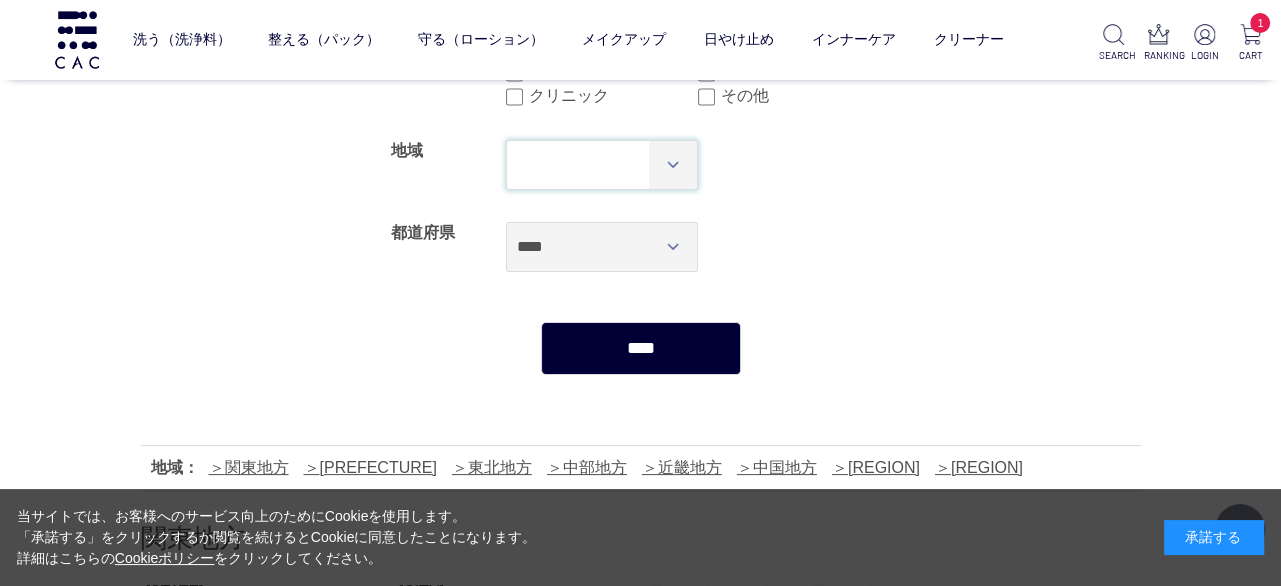 click on "*** **** **** **** **** **** **** ****" at bounding box center [602, 165] 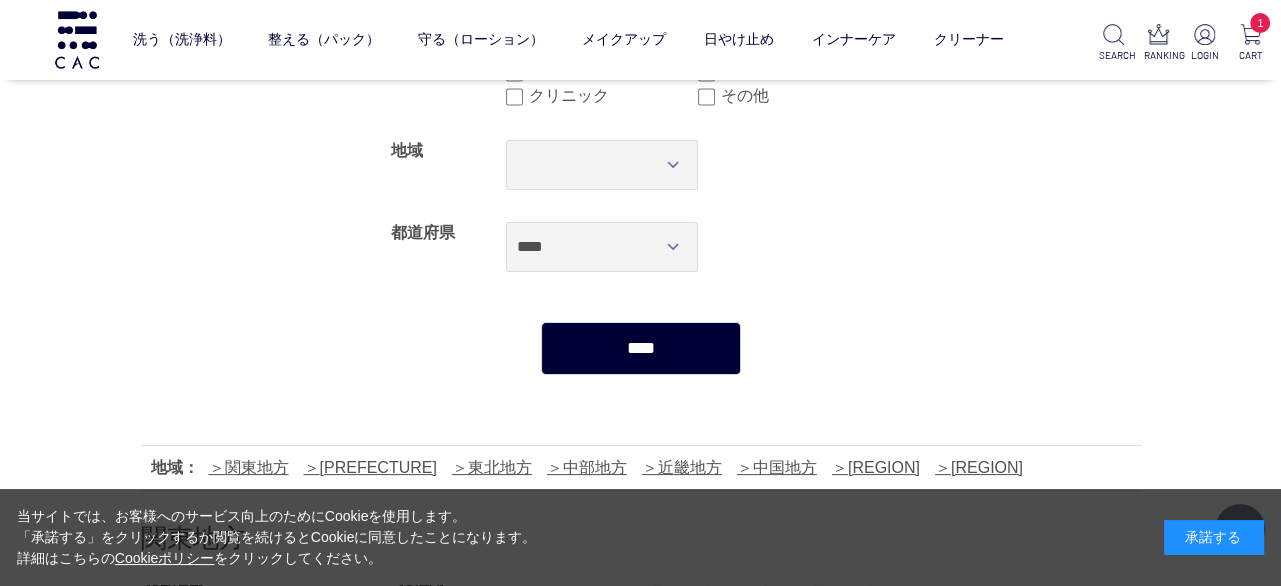 click on "****" at bounding box center [641, 348] 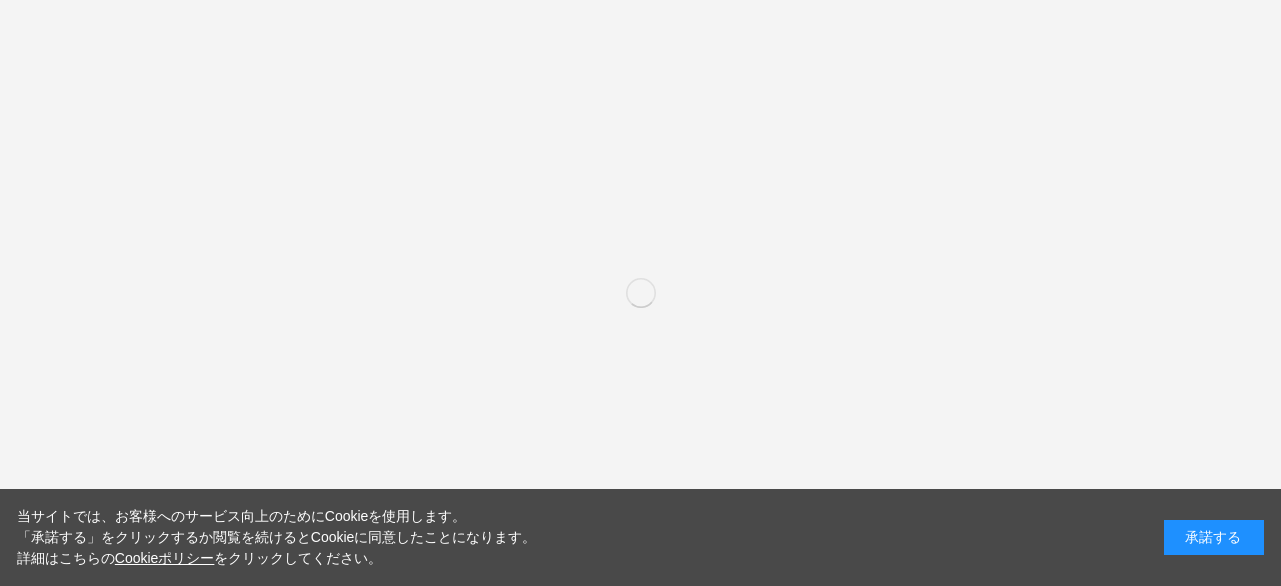 select on "****" 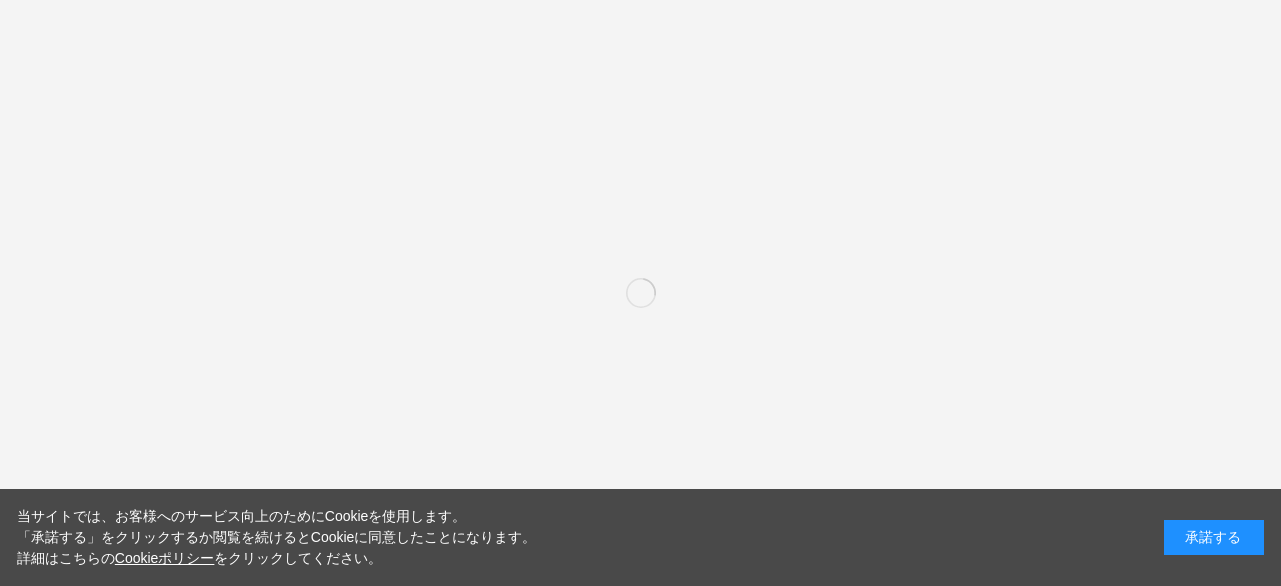 scroll, scrollTop: 0, scrollLeft: 0, axis: both 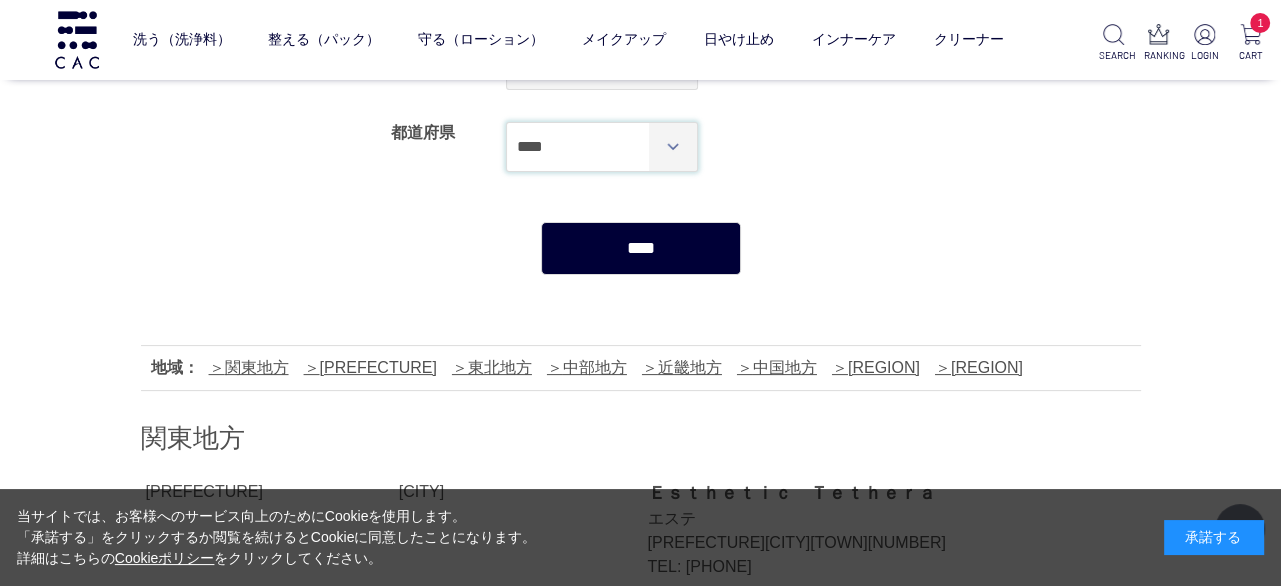 click on "*** *** *** *** *** *** *** *** *** *** *** *** **** *** *** *** *** *** *** *** *** *** *** *** *** *** *** **** *** *** *** *** *** *** *** *** *** *** *** *** *** *** **** ***" at bounding box center [602, 147] 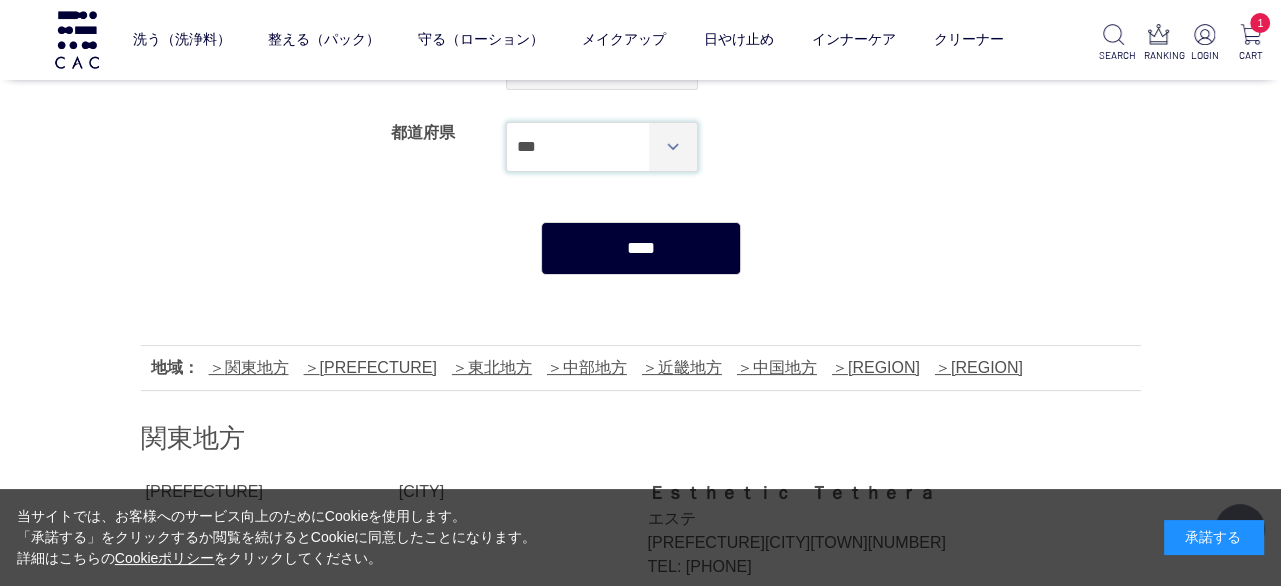 click on "*** *** *** *** *** *** *** *** *** *** *** *** **** *** *** *** *** *** *** *** *** *** *** *** *** *** *** **** *** *** *** *** *** *** *** *** *** *** *** *** *** *** **** ***" at bounding box center (602, 147) 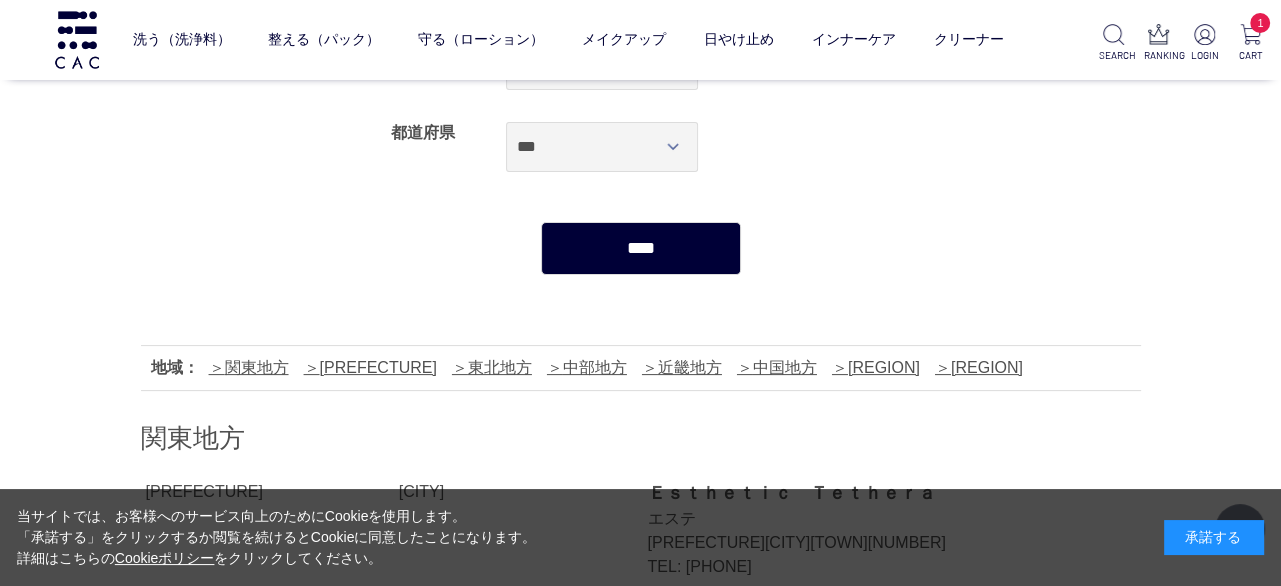 click on "****" at bounding box center (641, 248) 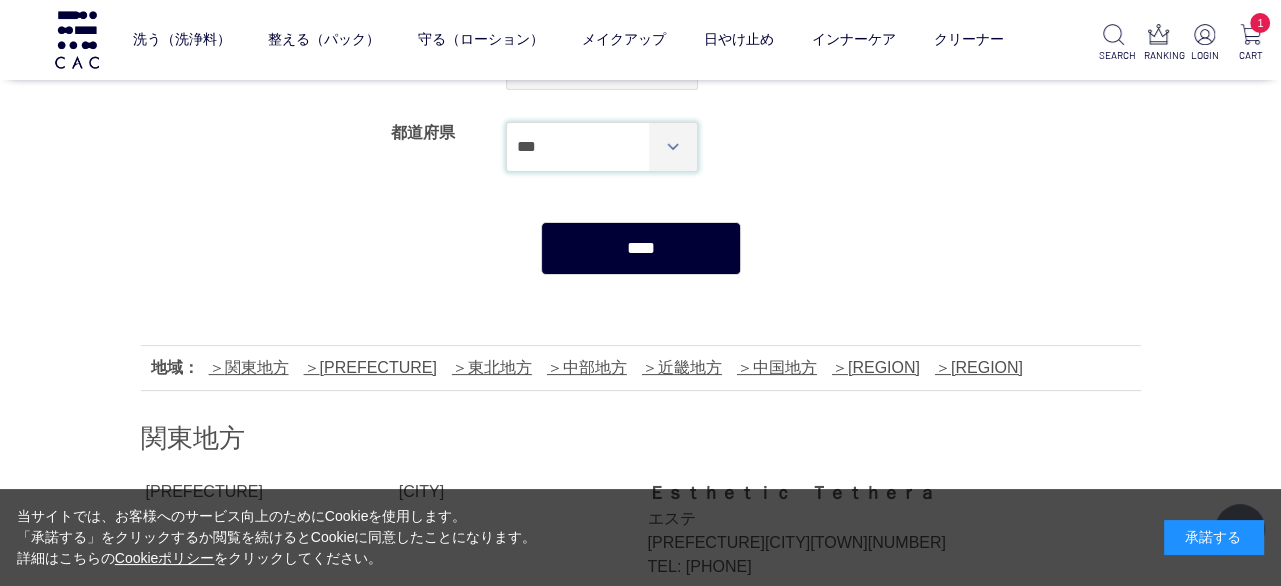click on "*** *** *** *** *** *** *** *** *** *** *** *** **** *** *** *** *** *** *** *** *** *** *** *** *** *** *** **** *** *** *** *** *** *** *** *** *** *** *** *** *** *** **** ***" at bounding box center [602, 147] 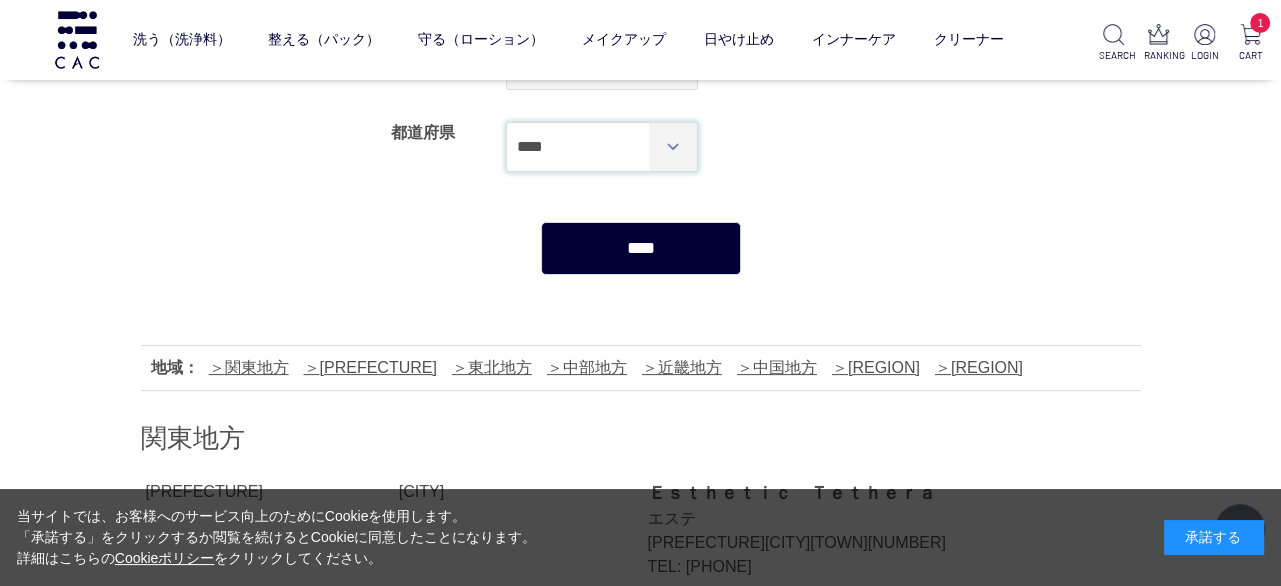 click on "*** *** *** *** *** *** *** *** *** *** *** *** **** *** *** *** *** *** *** *** *** *** *** *** *** *** *** **** *** *** *** *** *** *** *** *** *** *** *** *** *** *** **** ***" at bounding box center [602, 147] 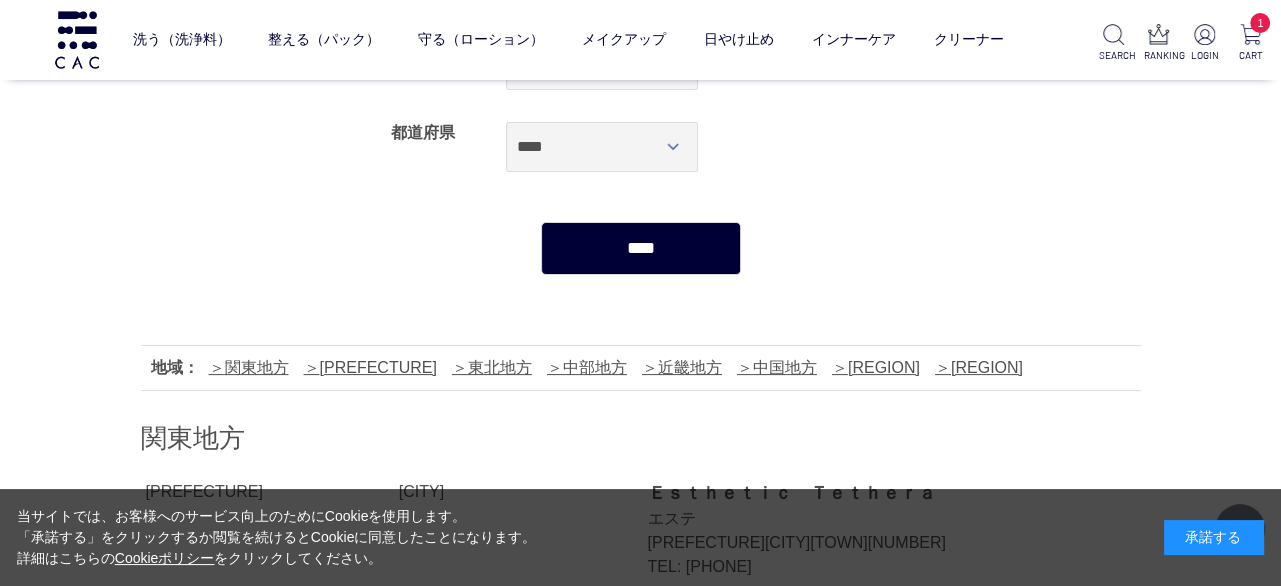 click on "****" at bounding box center [641, 248] 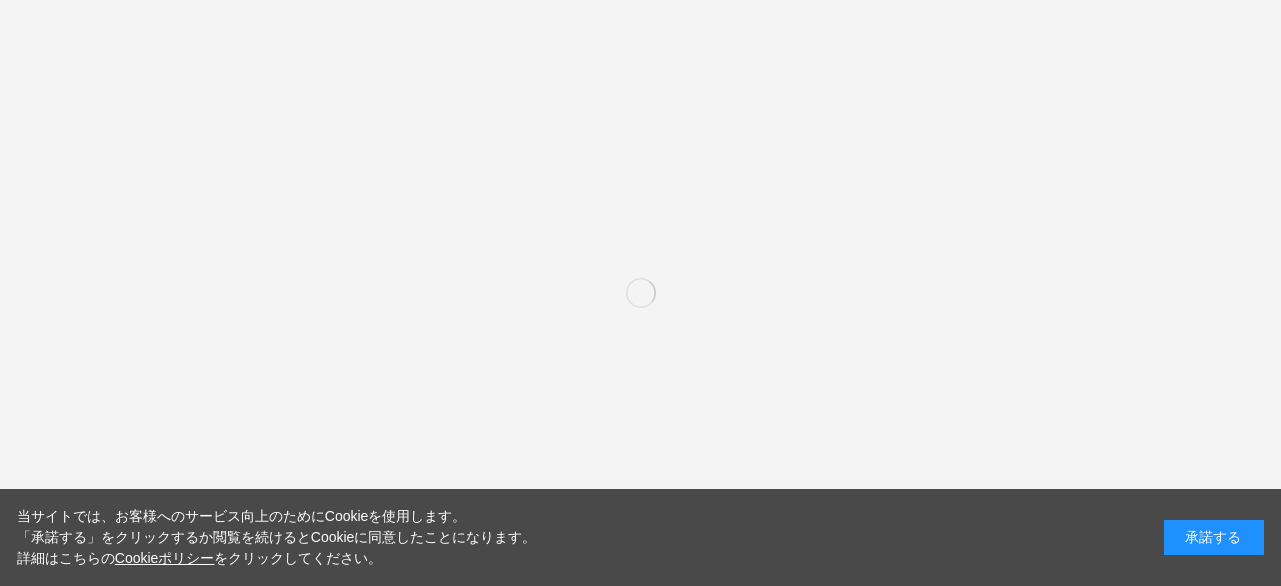 select on "***" 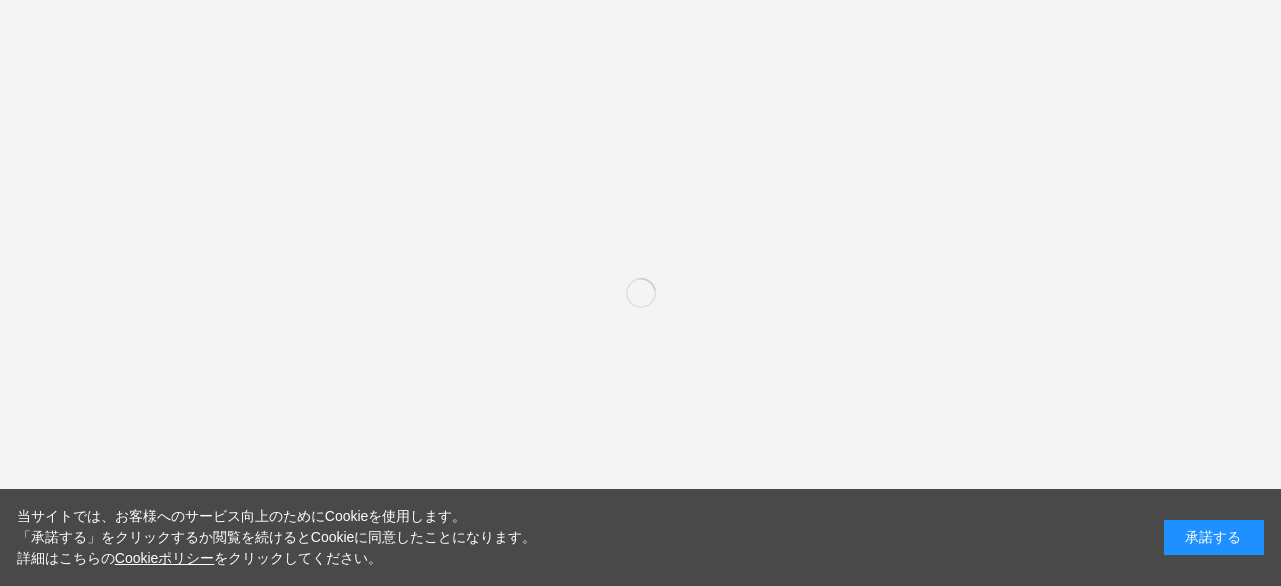 scroll, scrollTop: 0, scrollLeft: 0, axis: both 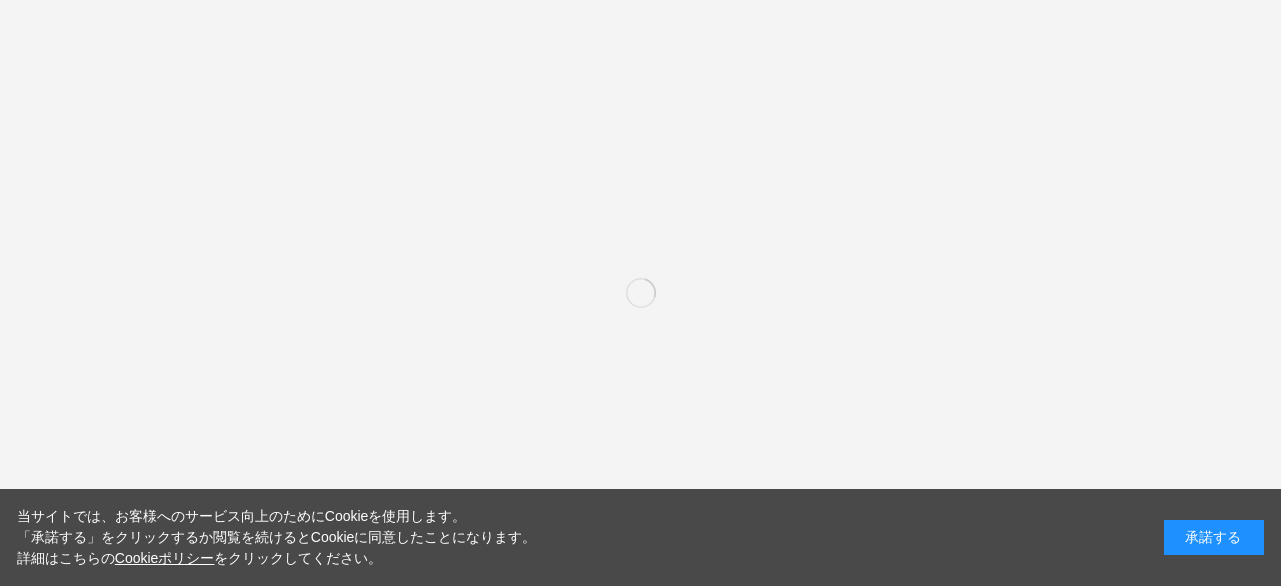 select on "****" 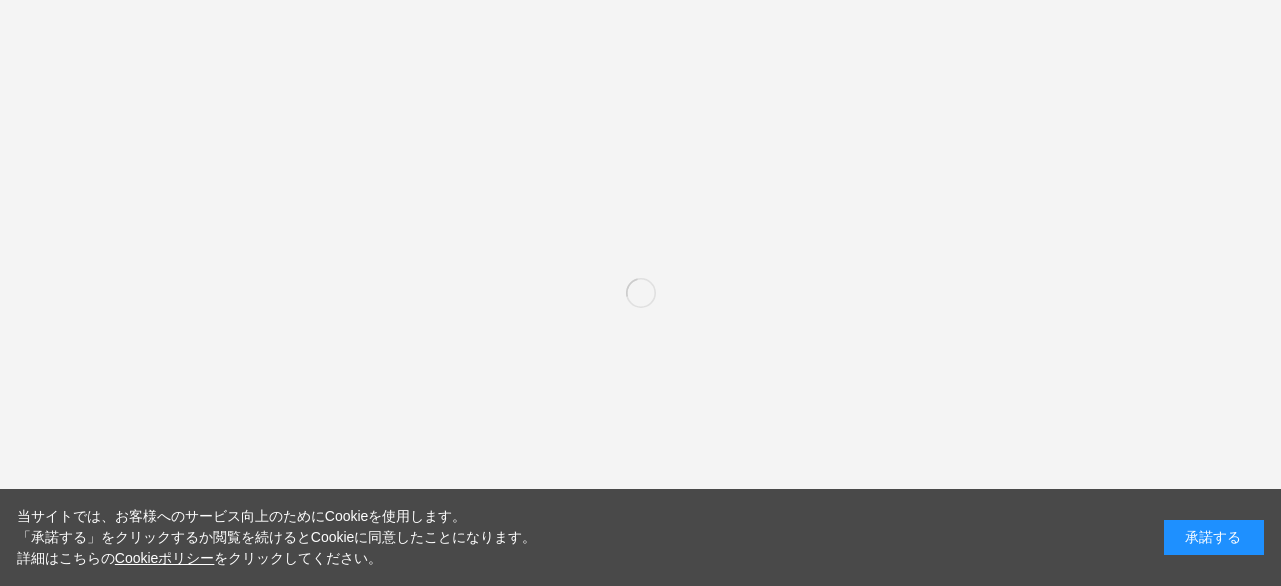 scroll, scrollTop: 0, scrollLeft: 0, axis: both 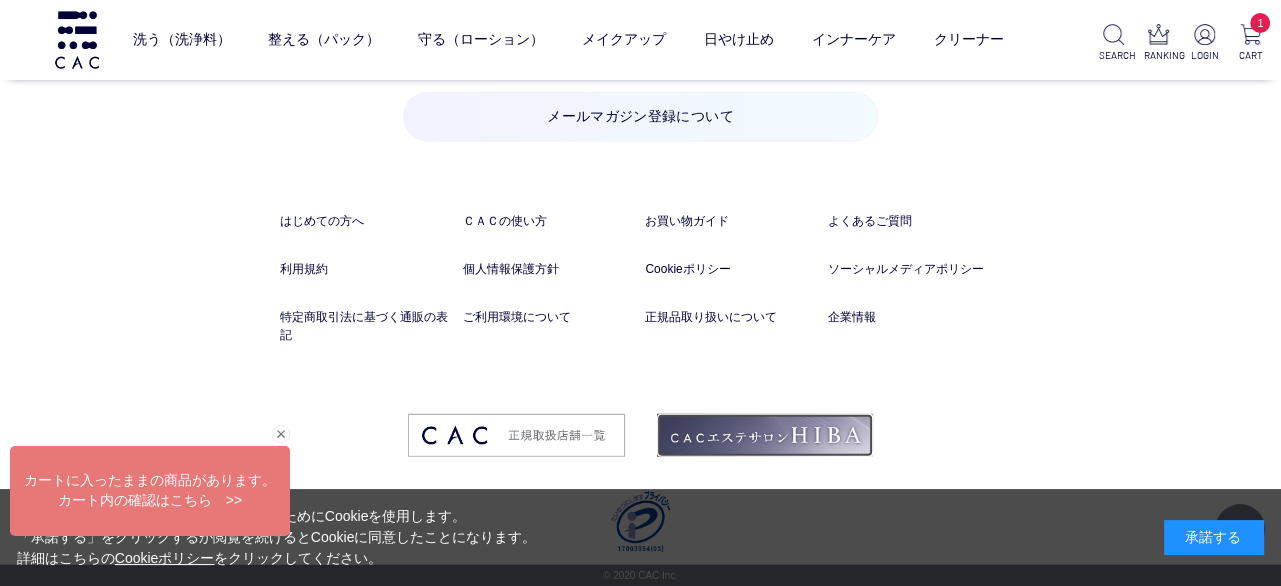 click at bounding box center [765, 435] 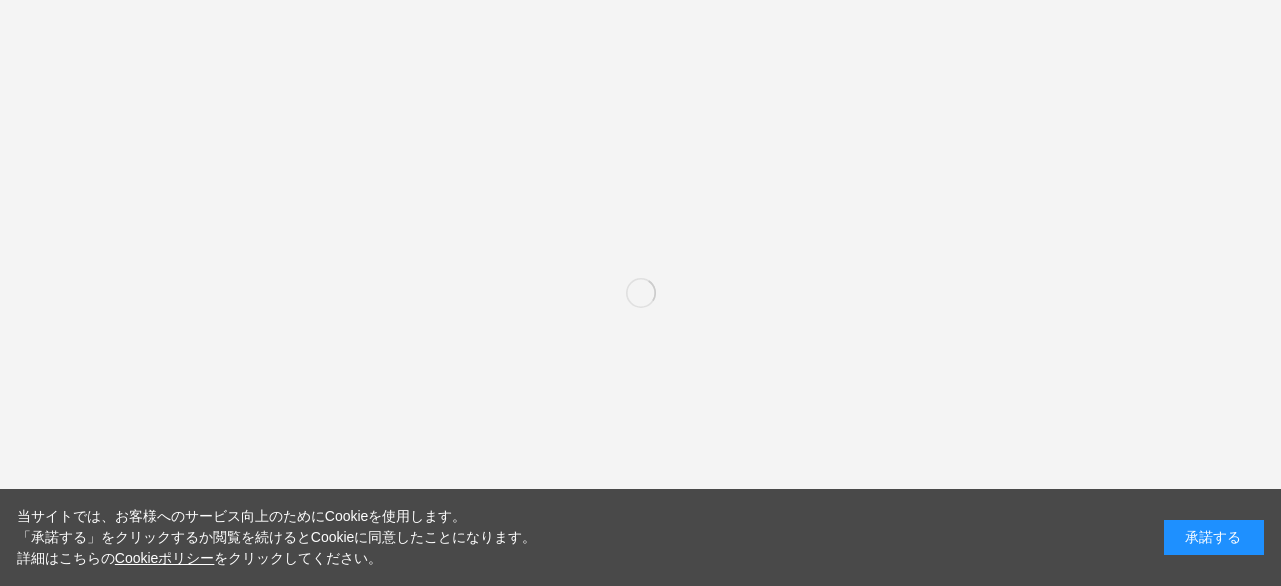 scroll, scrollTop: 0, scrollLeft: 0, axis: both 